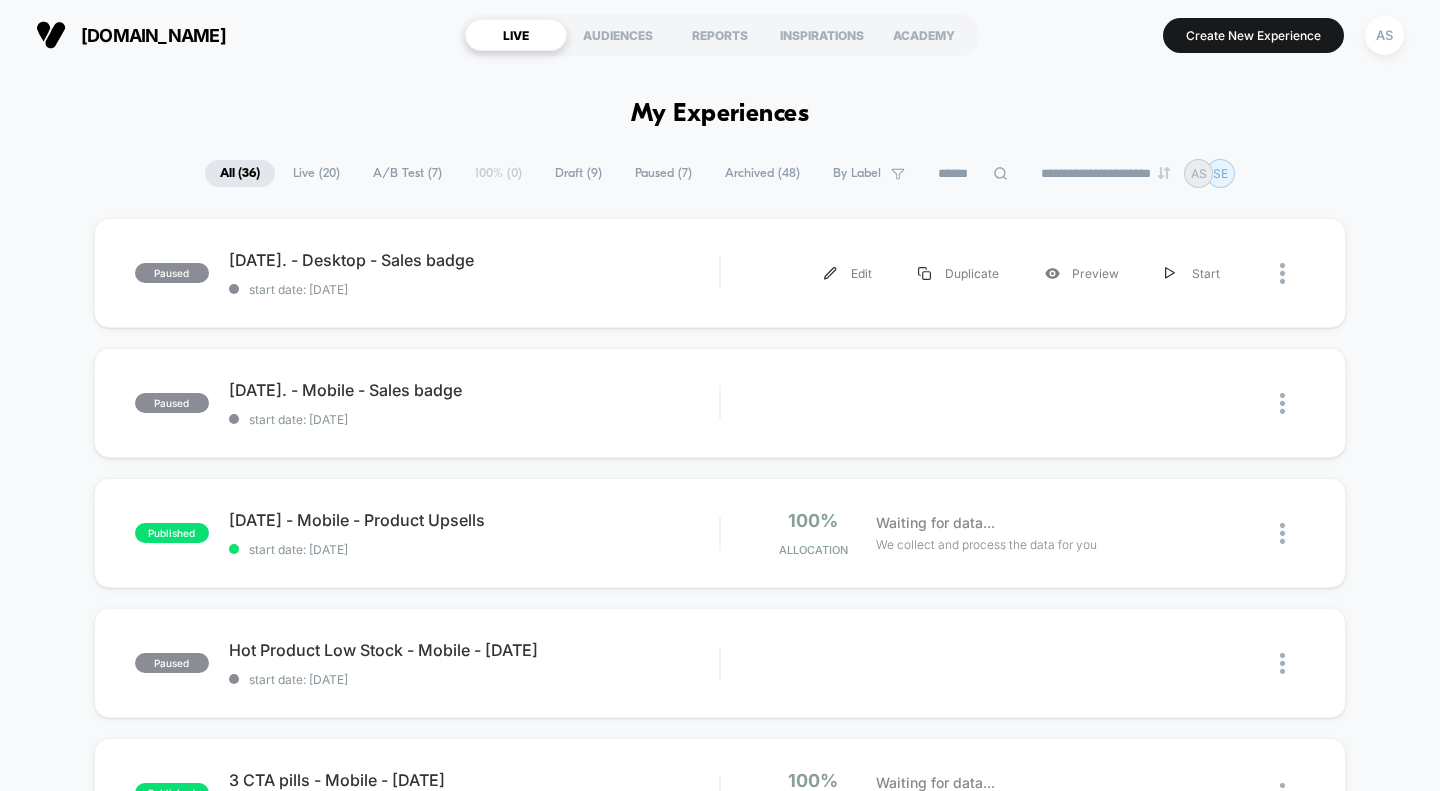 scroll, scrollTop: 0, scrollLeft: 0, axis: both 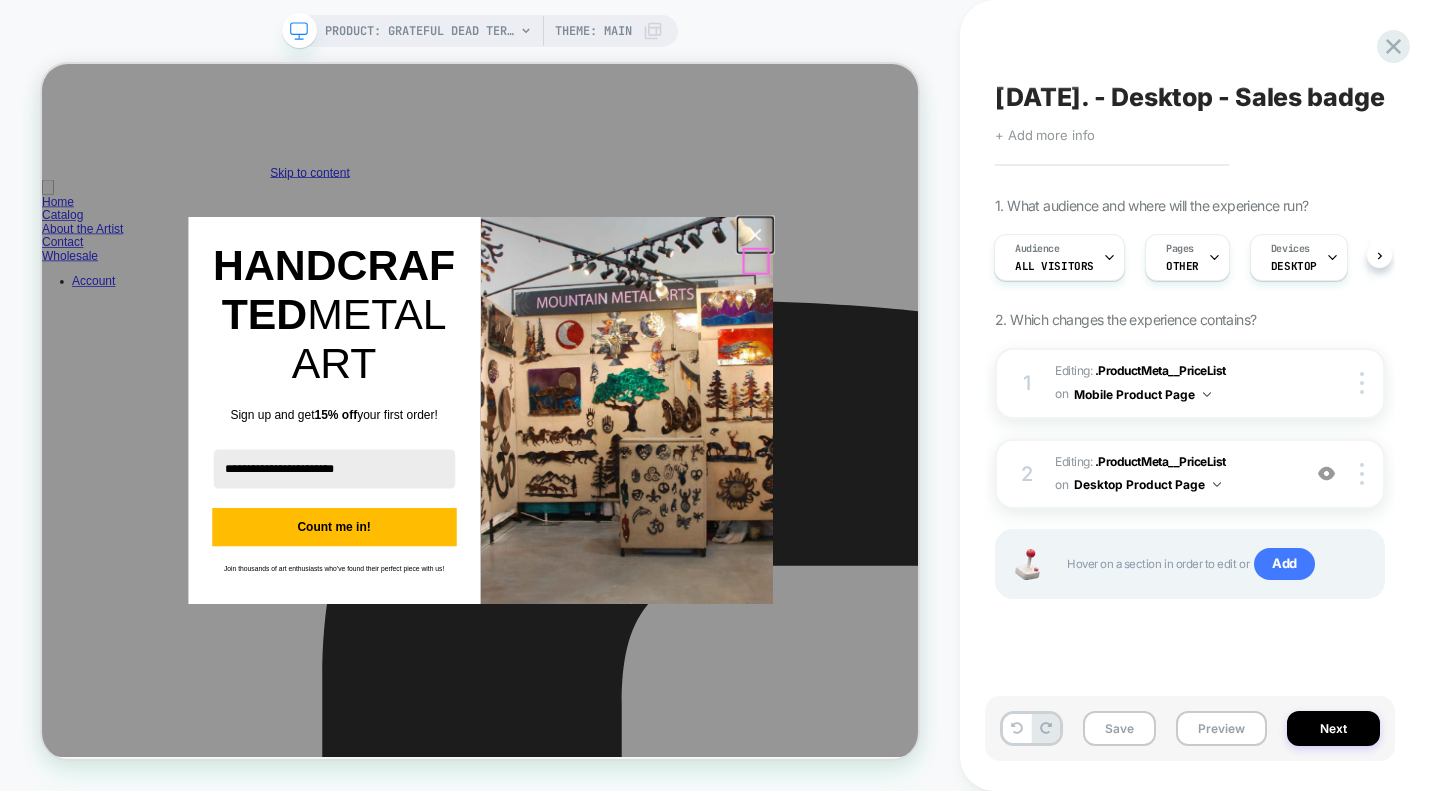 click at bounding box center [993, 292] 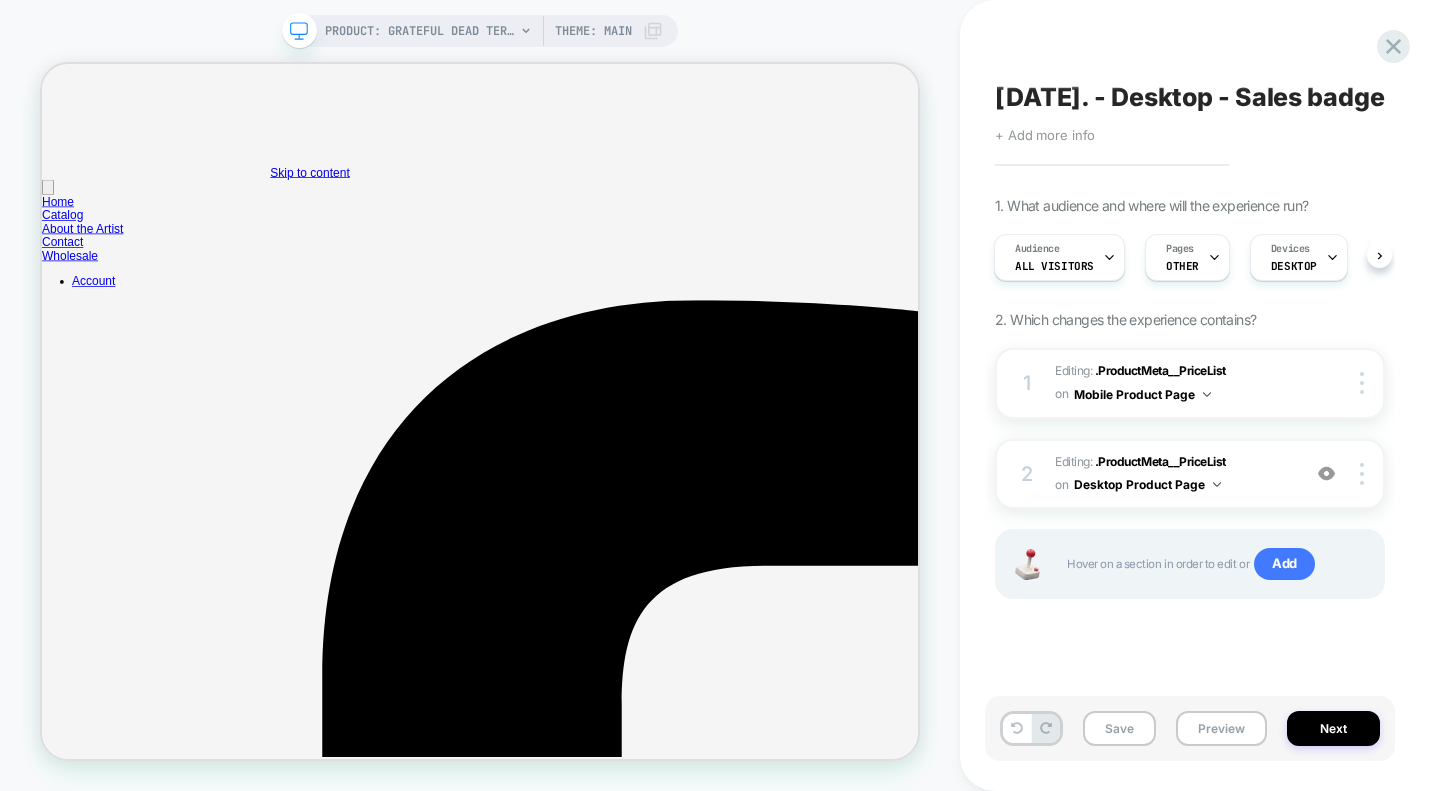 click on "Editing :   .ProductMeta__PriceList .ProductMeta__PriceList   on Desktop Product Page" at bounding box center (1172, 474) 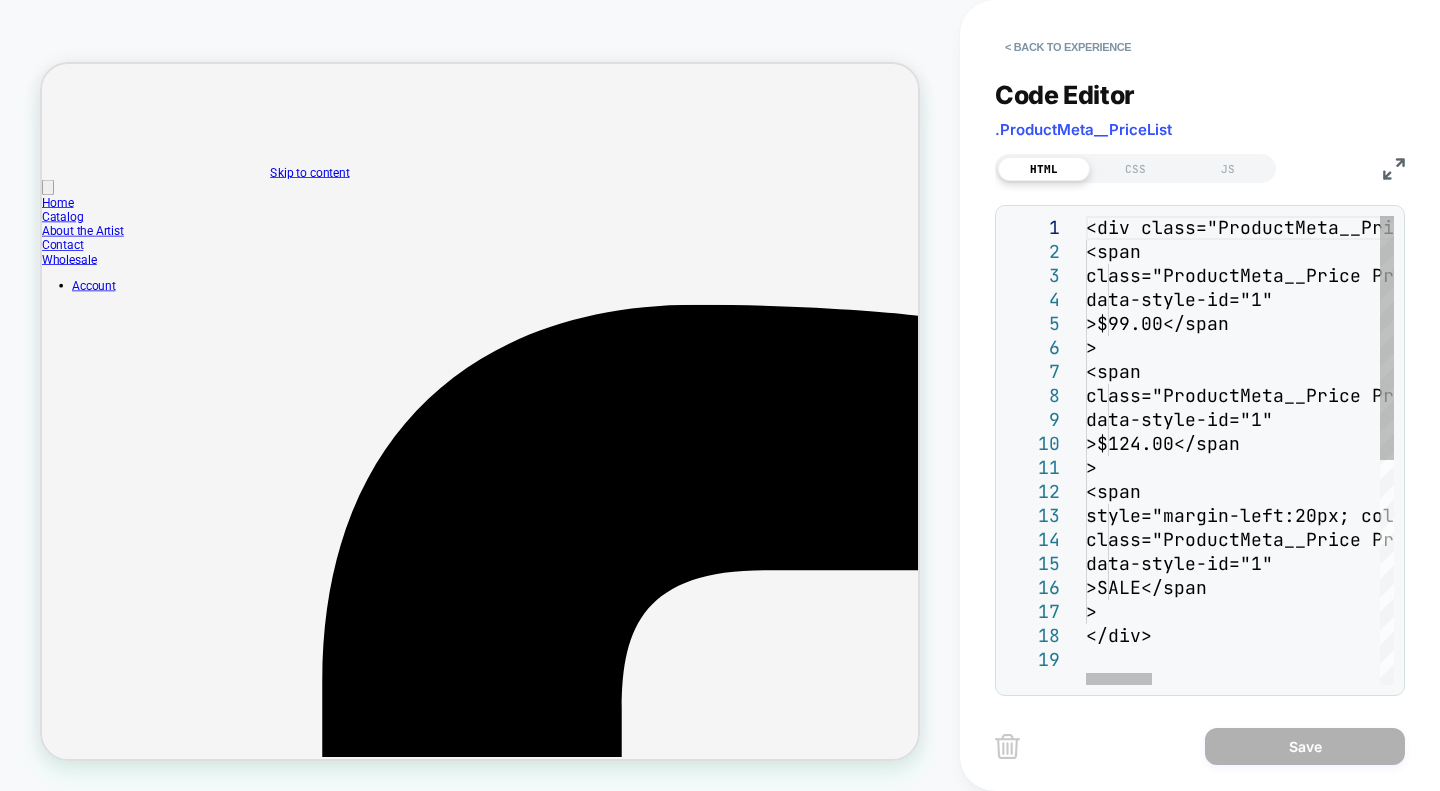 click on "<div class="ProductMeta__PriceList Heading" data-s tyle-id="1">   <span     class="ProductMeta__Price Price Price--highlig ht Text--subdued u-h4"     data-style-id="1"     >$99.00</span   >   <span     class="ProductMeta__Price Price Price--compare At Text--subdued u-h4"     data-style-id="1"     >$124.00</span   >   <span     style="margin-left:20px; color:white; backgrou nd-color:red; padding-left:5px; padding-right:5px;  border-radius:3px;"     class="ProductMeta__Price Price Text--subdued  u-h4"     data-style-id="1"     >SALE</span   > </div>" at bounding box center [1762, 666] 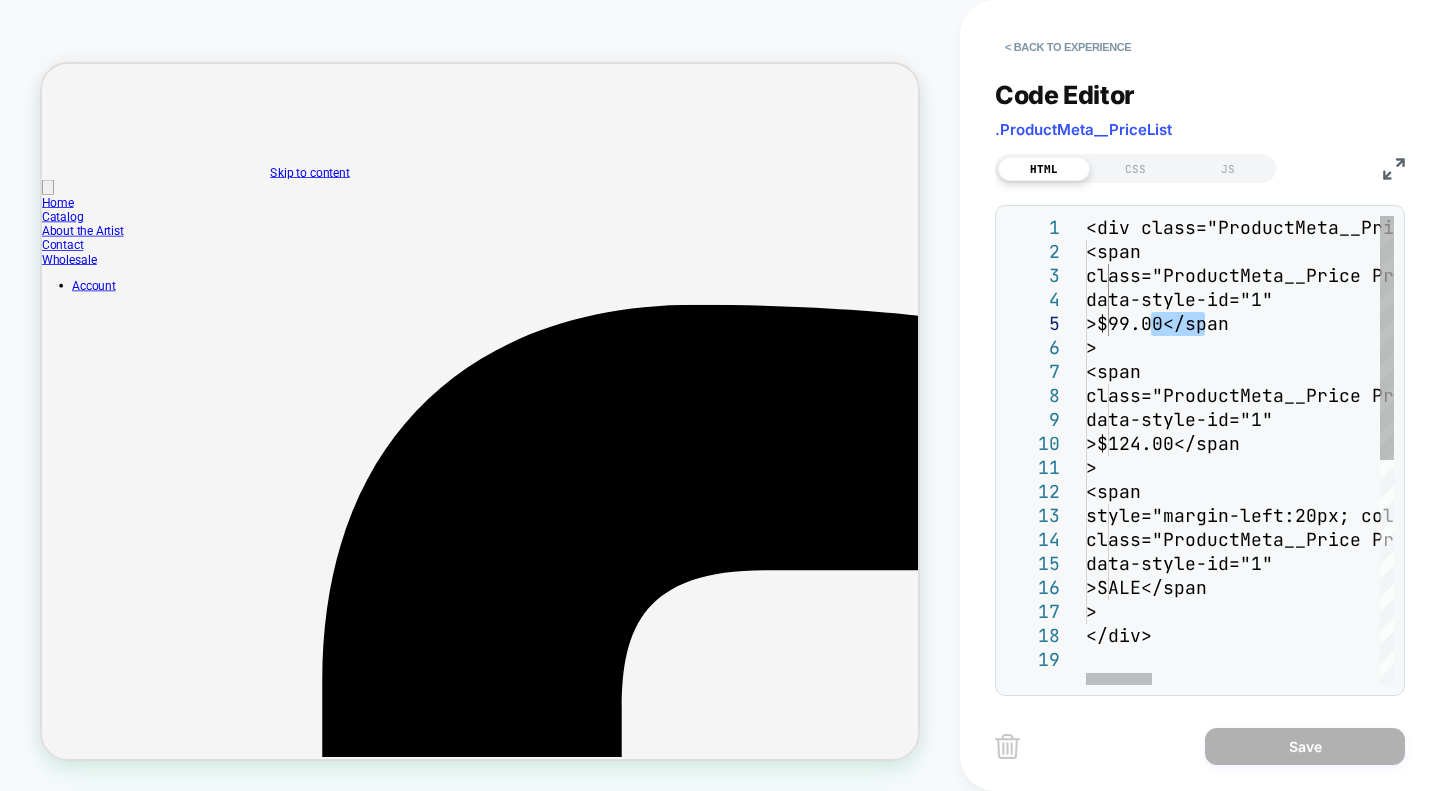 scroll, scrollTop: 0, scrollLeft: 0, axis: both 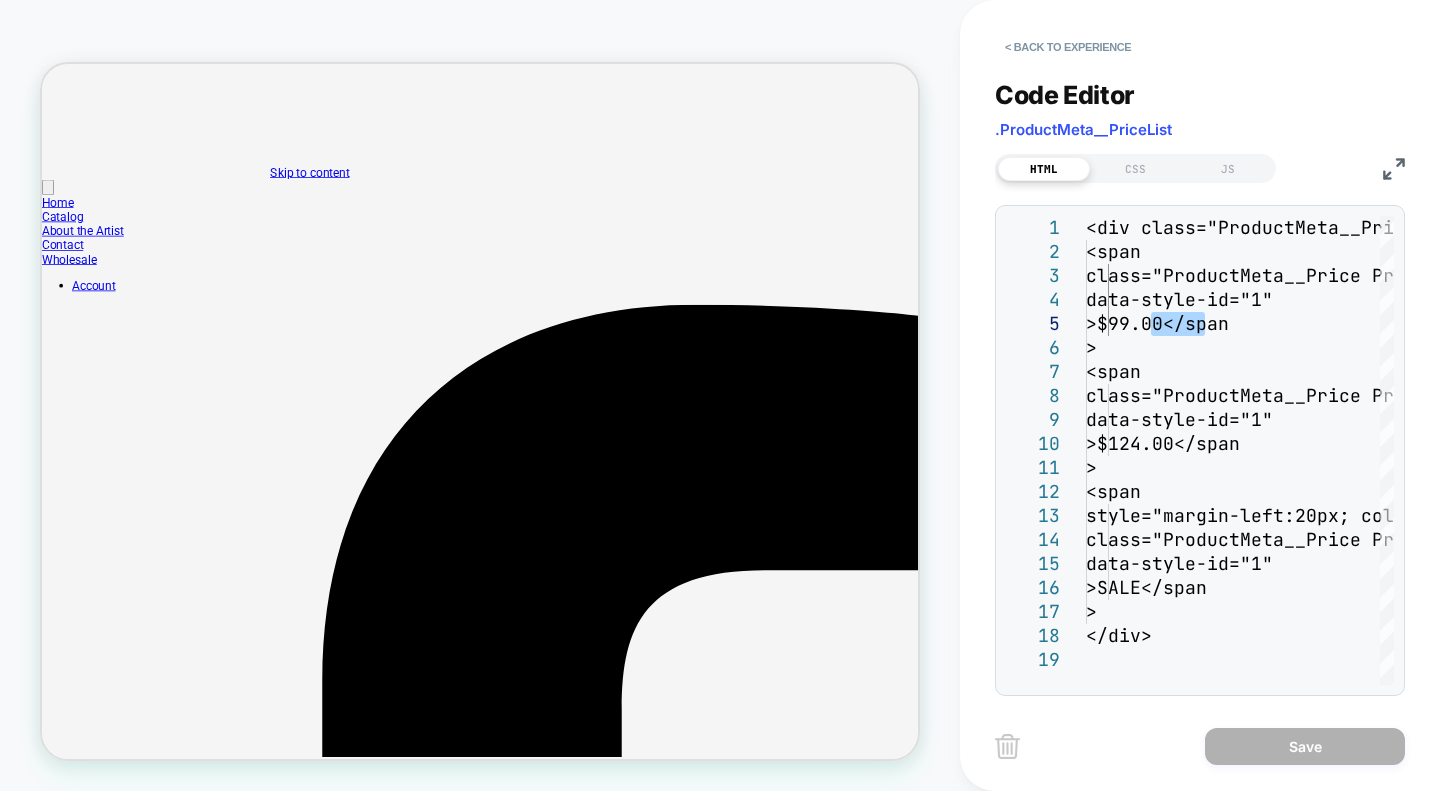 click on "< Back to experience" at bounding box center [1068, 47] 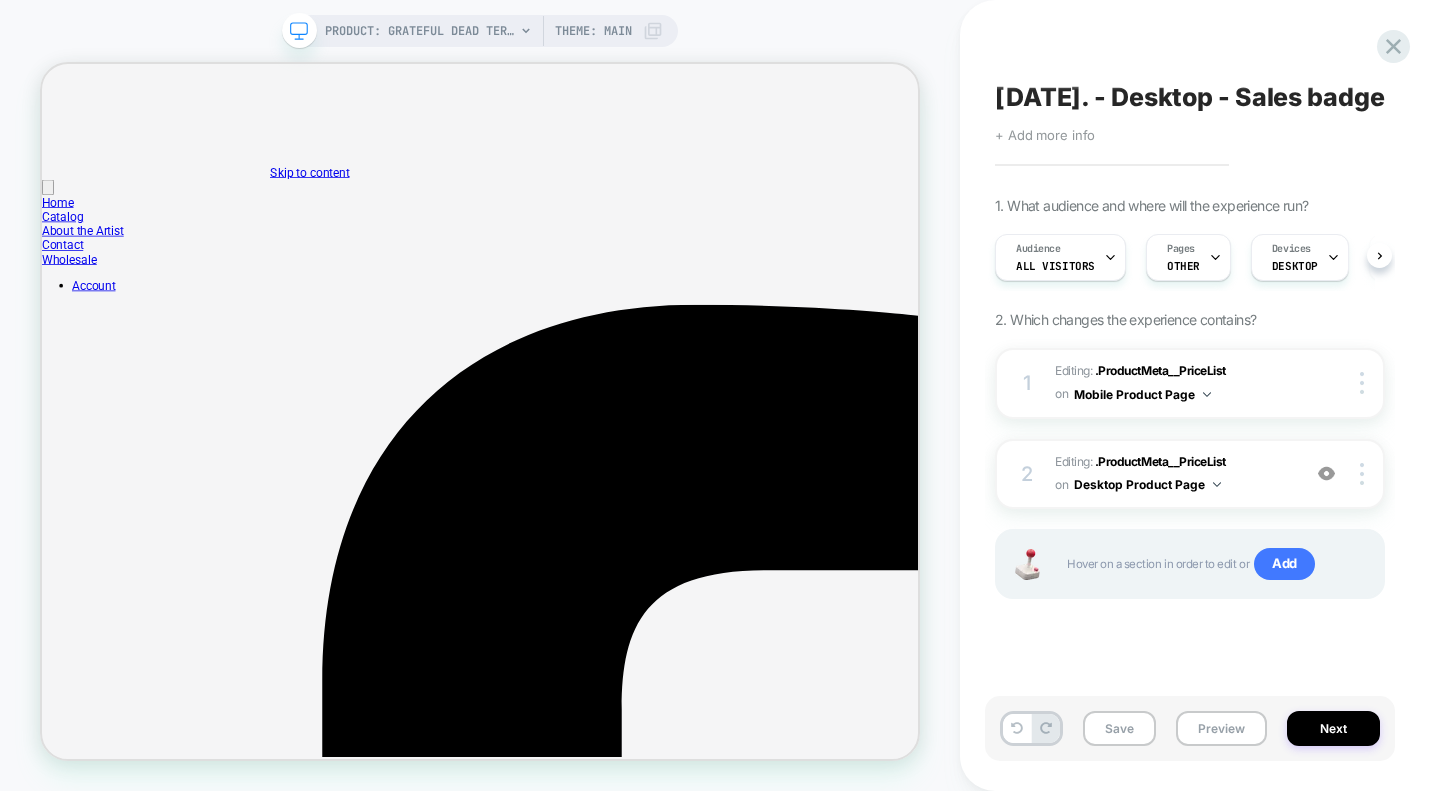 click 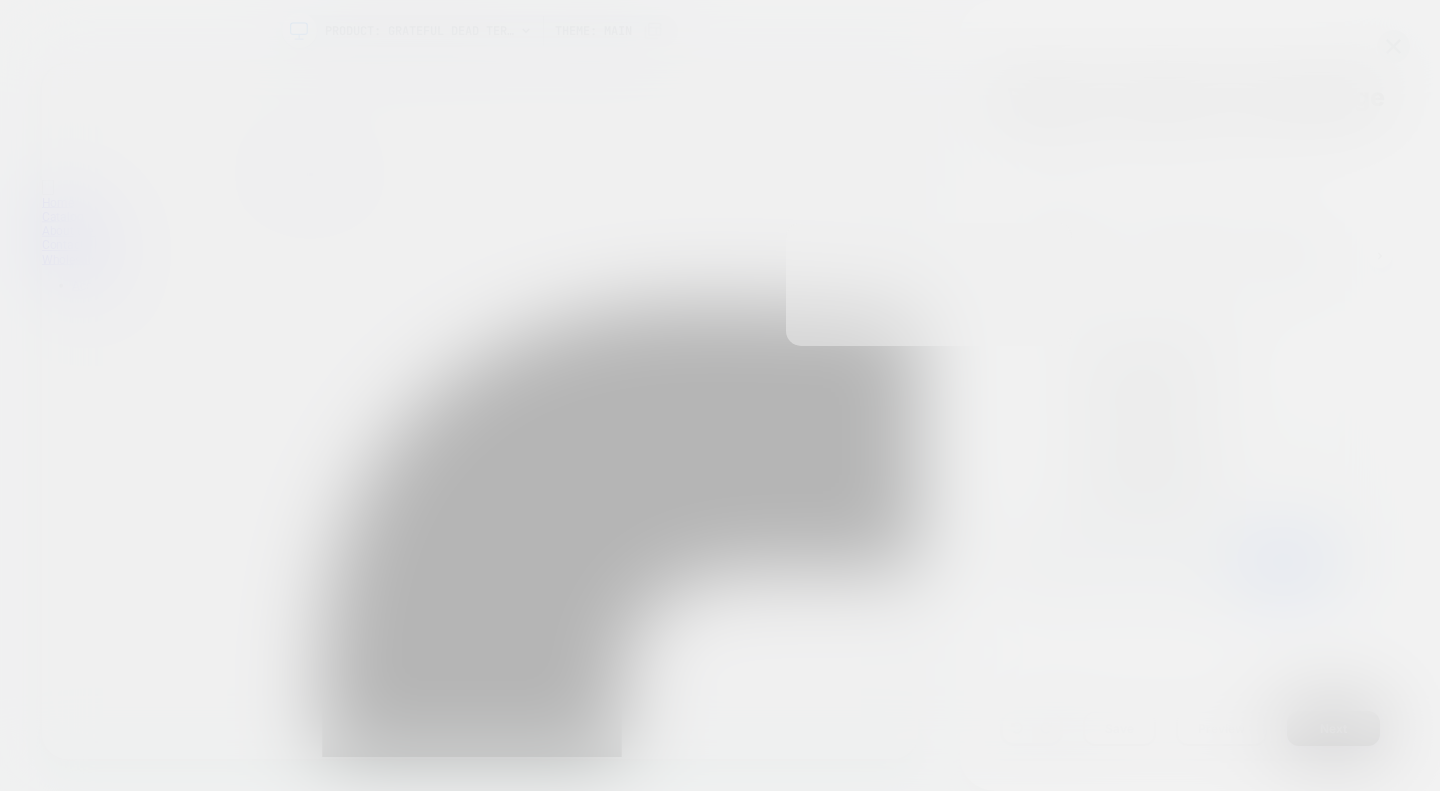 scroll, scrollTop: 0, scrollLeft: 1, axis: horizontal 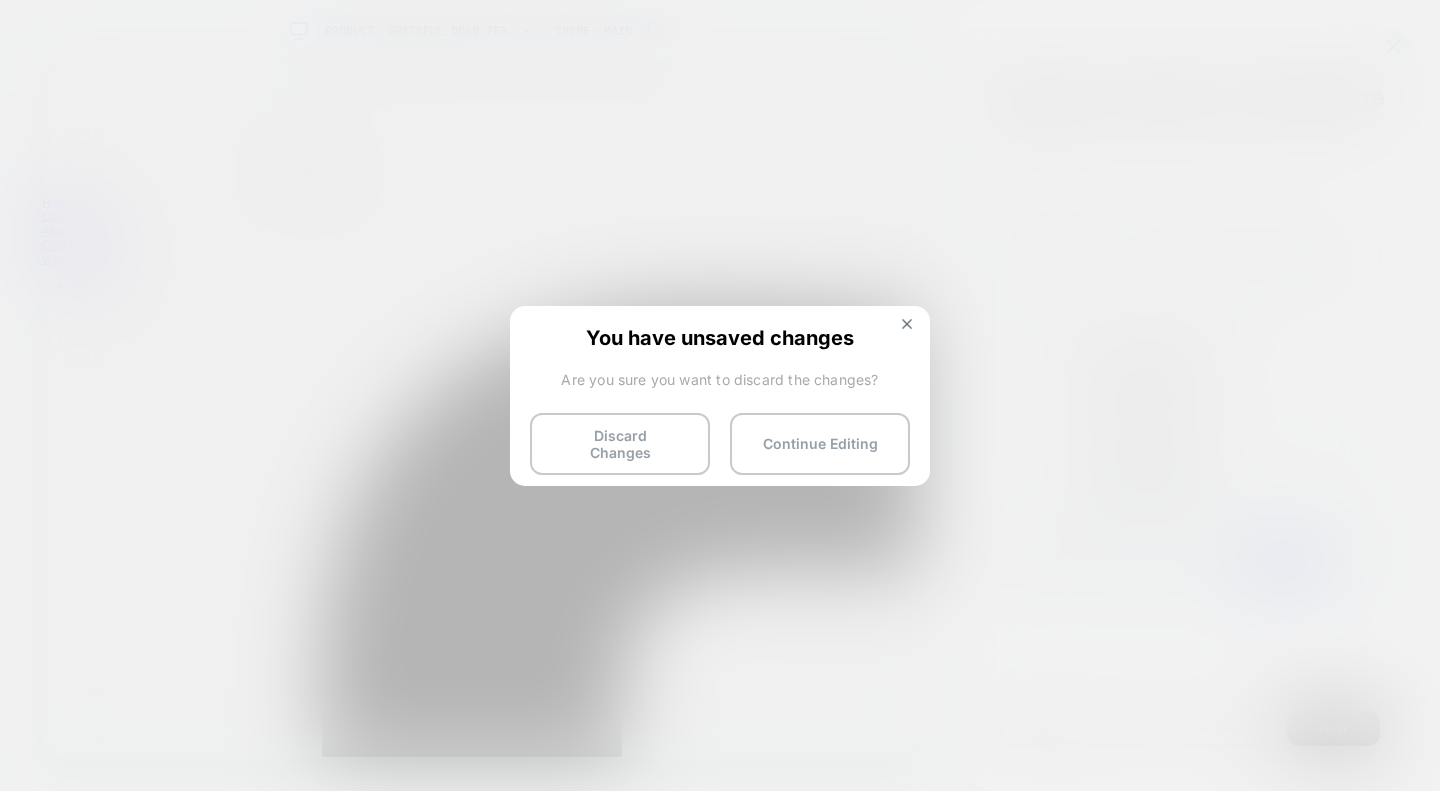 click on "Discard Changes" at bounding box center (620, 444) 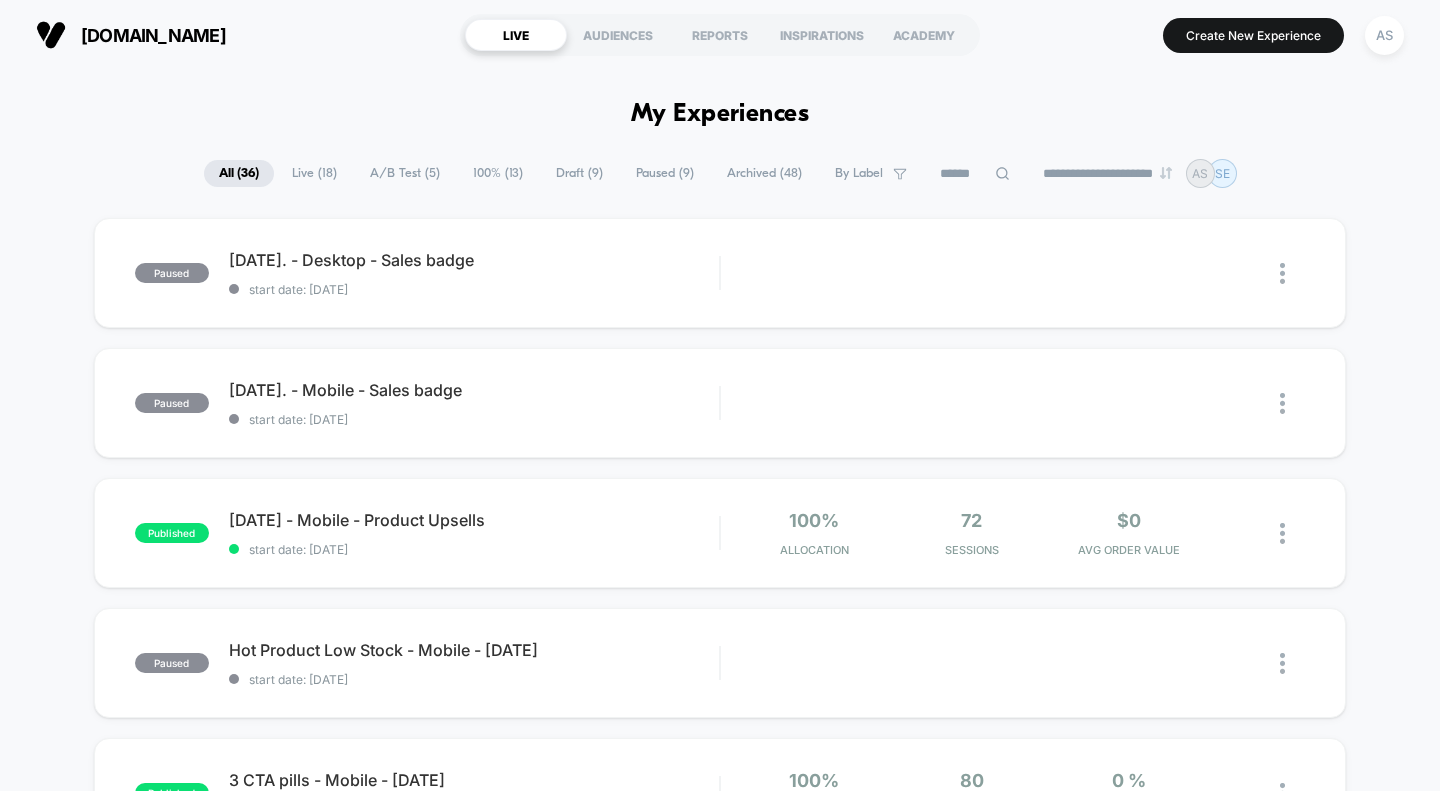 click on "Draft ( 9 )" at bounding box center [579, 173] 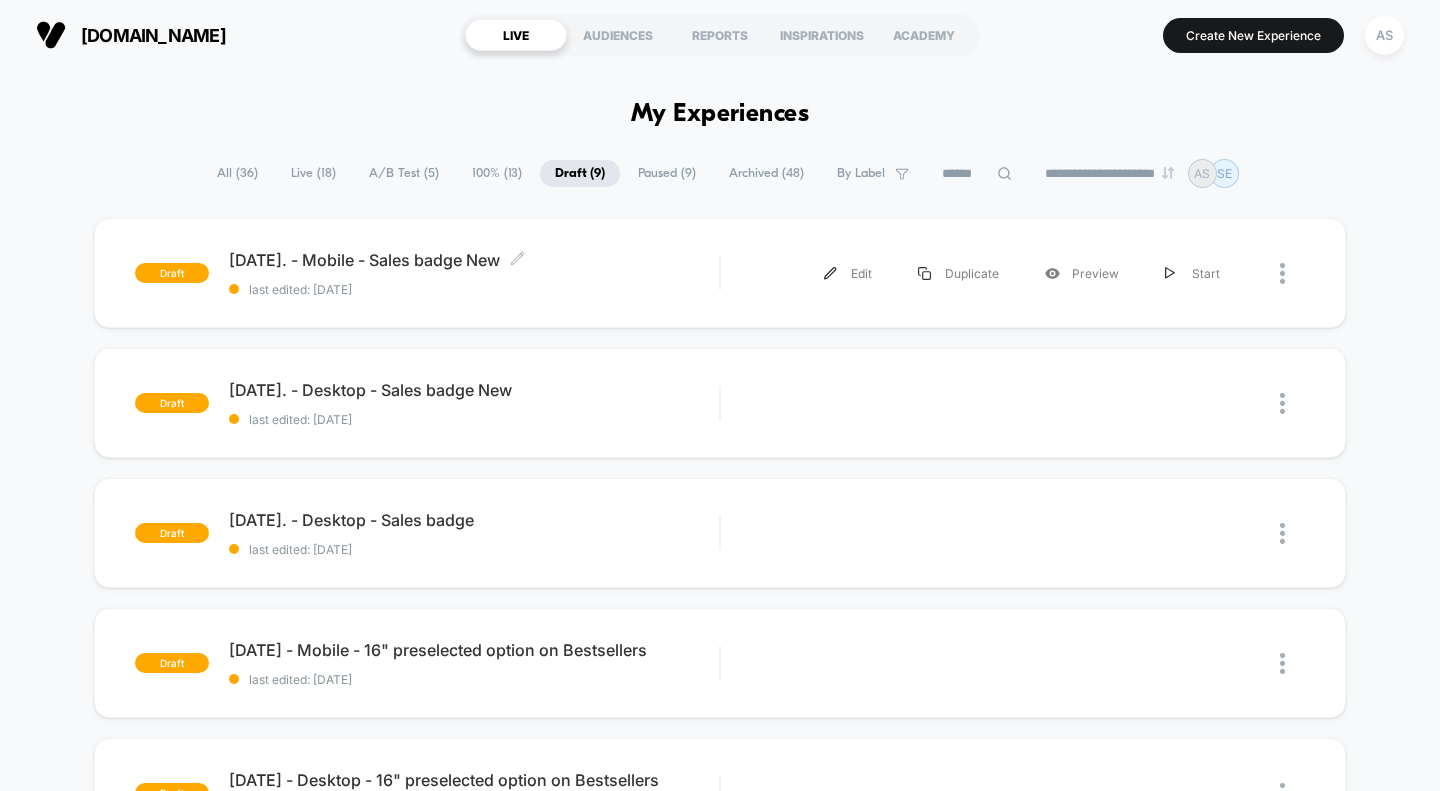 click on "[DATE]. - Mobile - Sales badge New Click to edit experience details Click to edit experience details last edited: [DATE]" at bounding box center (474, 273) 